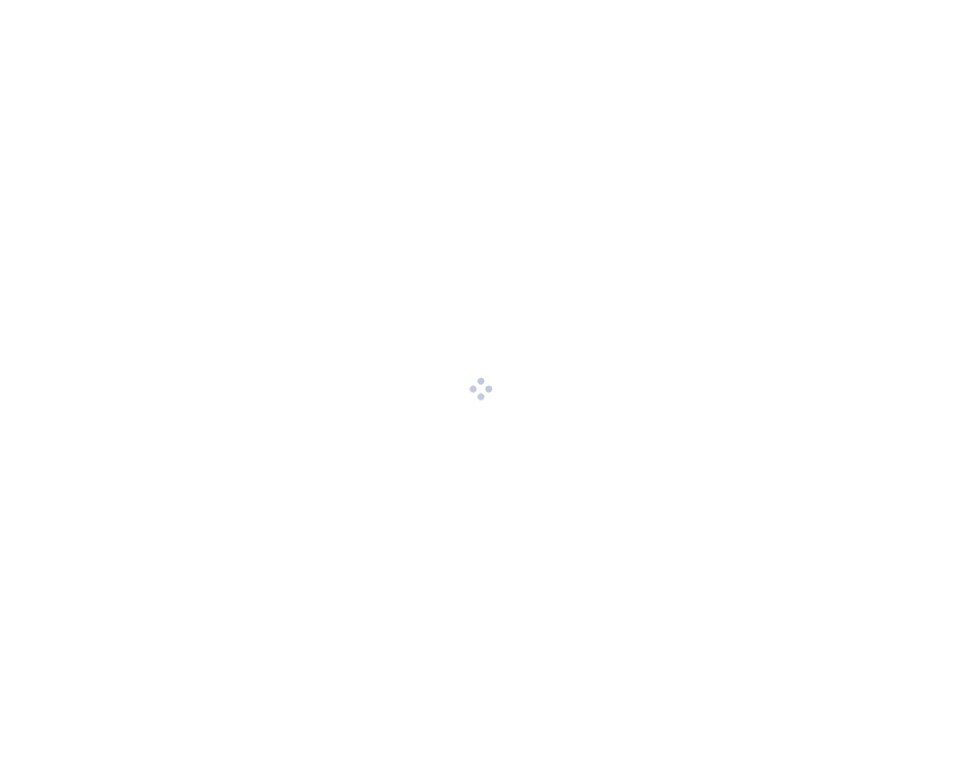scroll, scrollTop: 0, scrollLeft: 0, axis: both 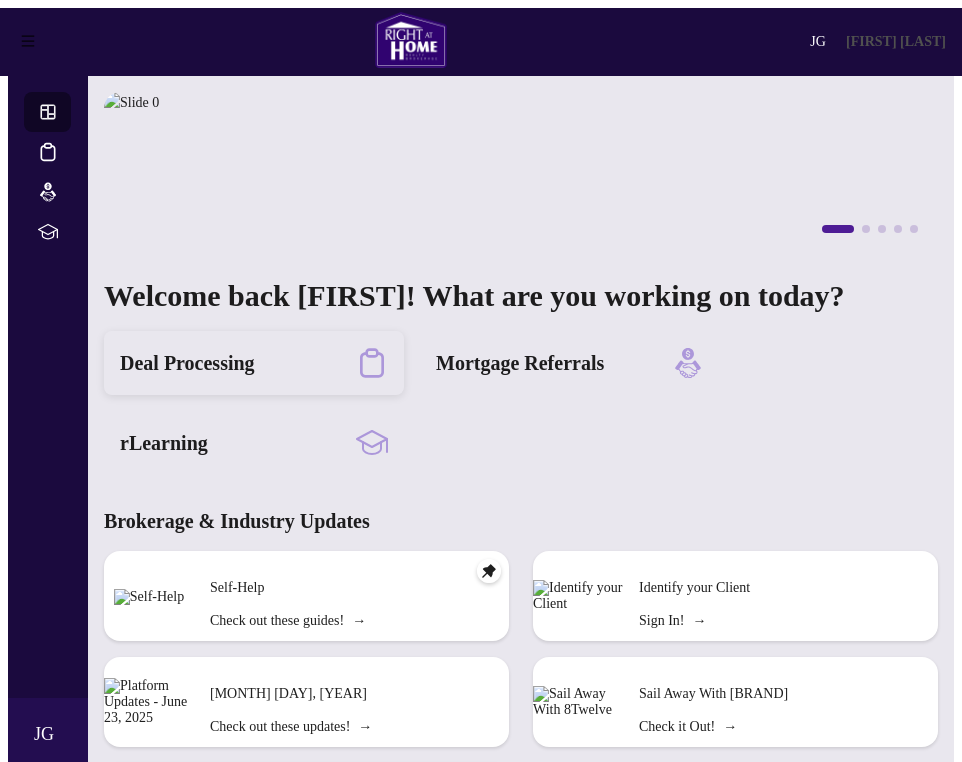 click on "Deal Processing" at bounding box center (254, 363) 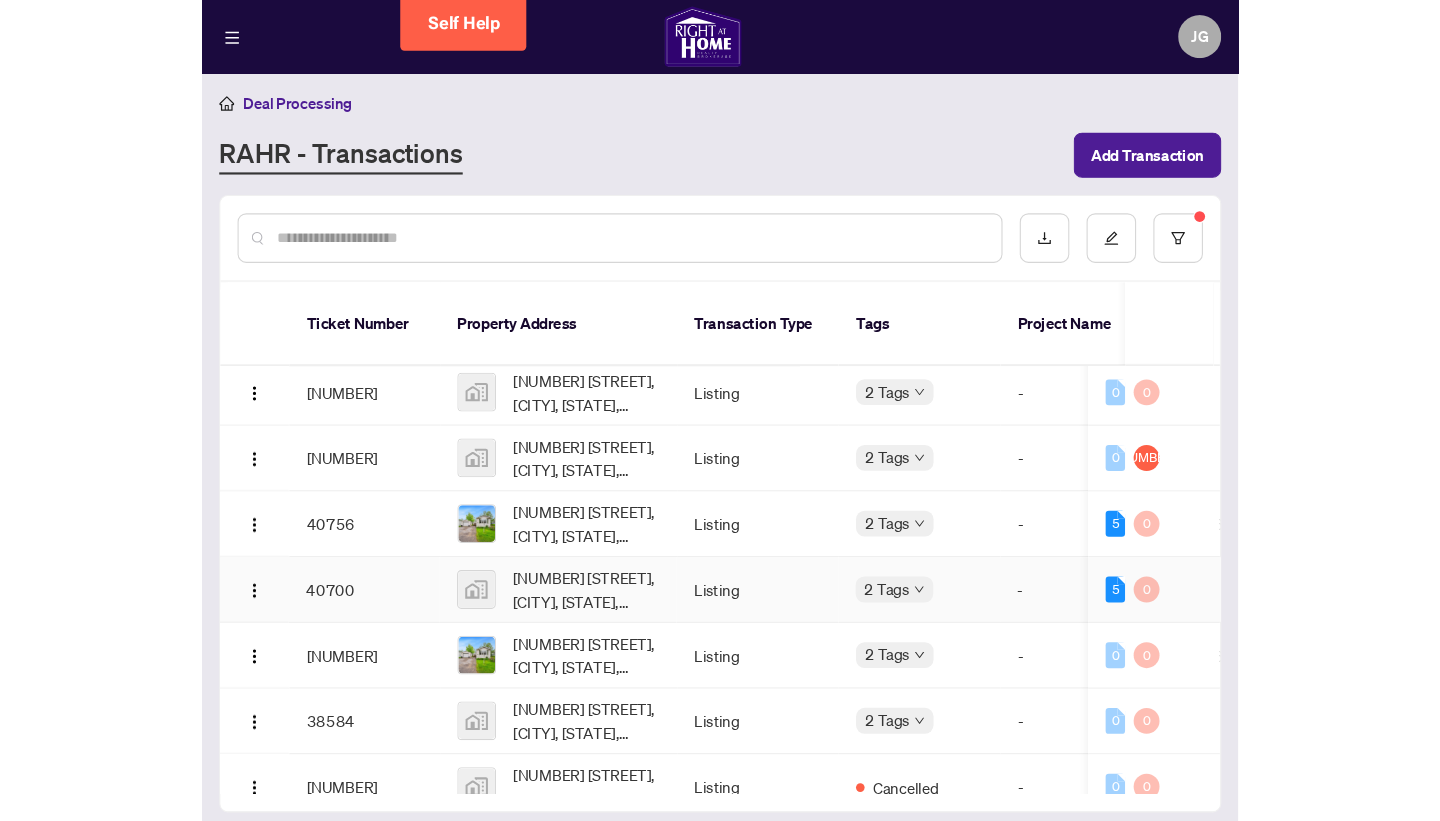 scroll, scrollTop: 0, scrollLeft: 0, axis: both 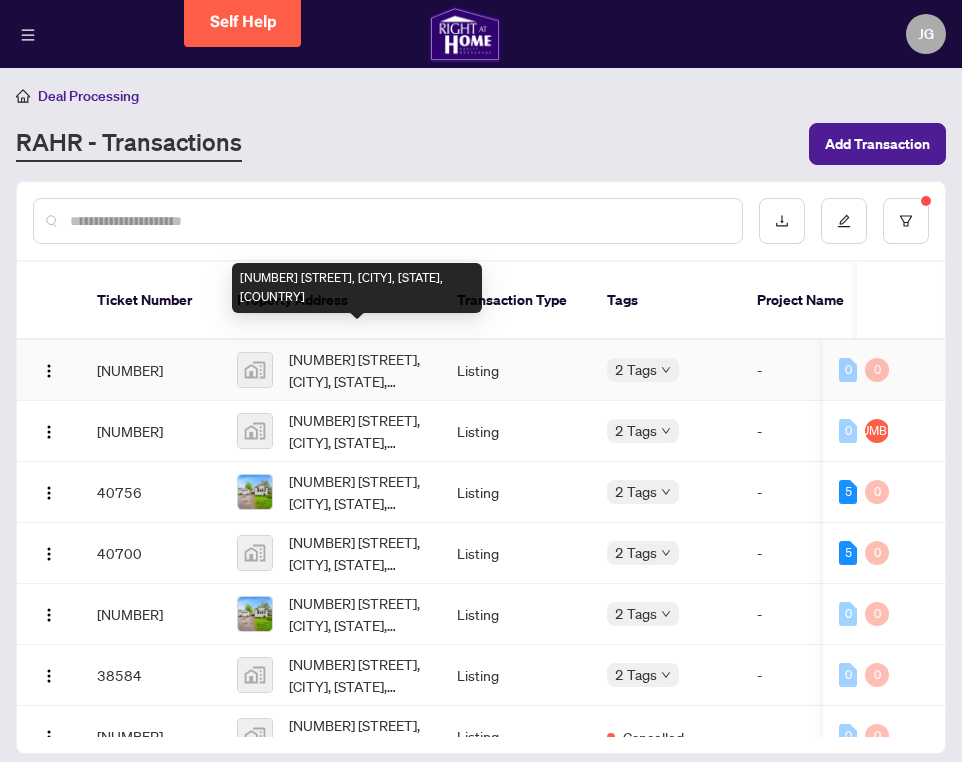 click on "[NUMBER] [STREET], [CITY], [STATE], [COUNTRY]" at bounding box center (357, 370) 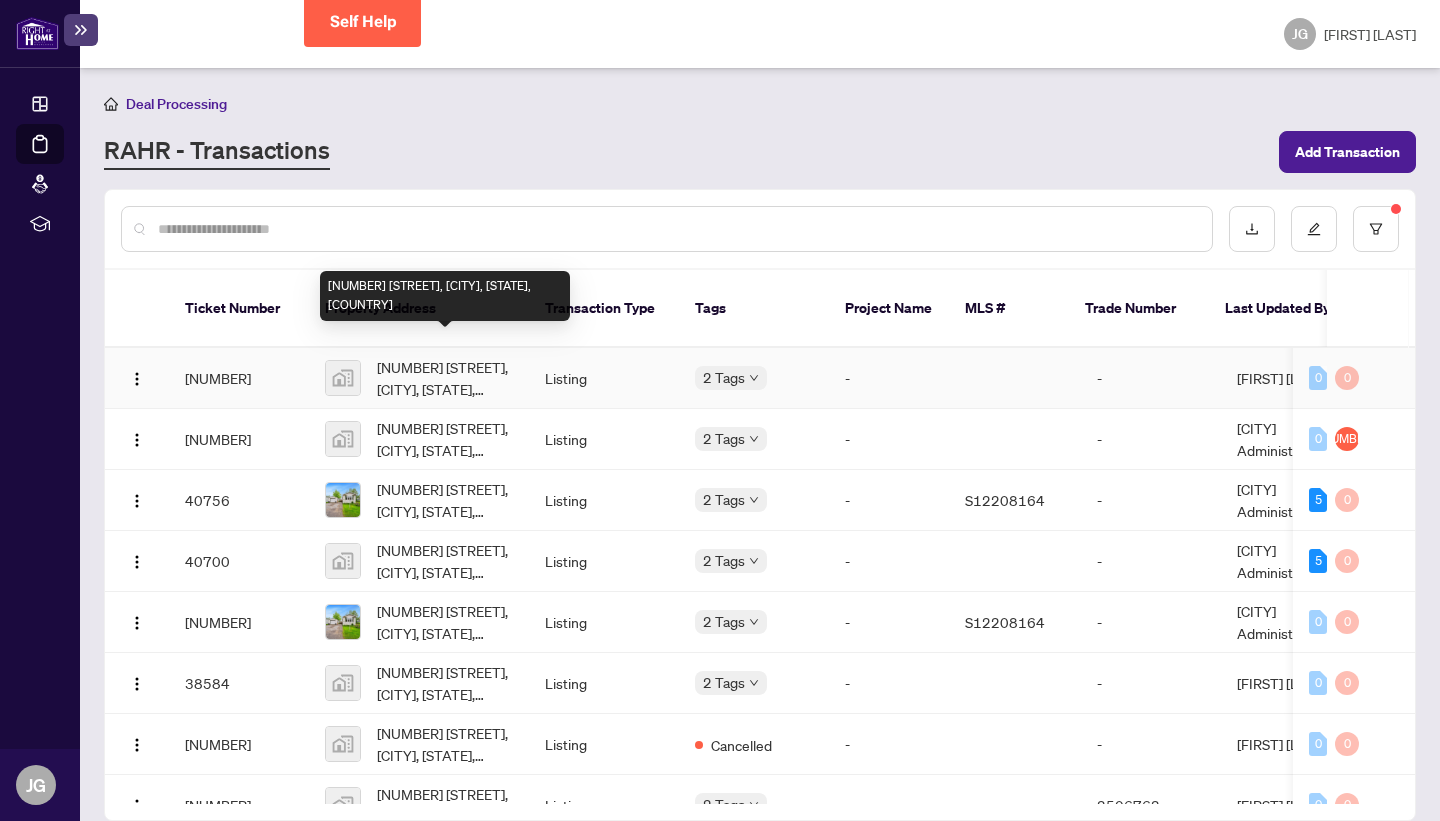 click on "[NUMBER] [STREET], [CITY], [STATE], [COUNTRY]" at bounding box center [445, 378] 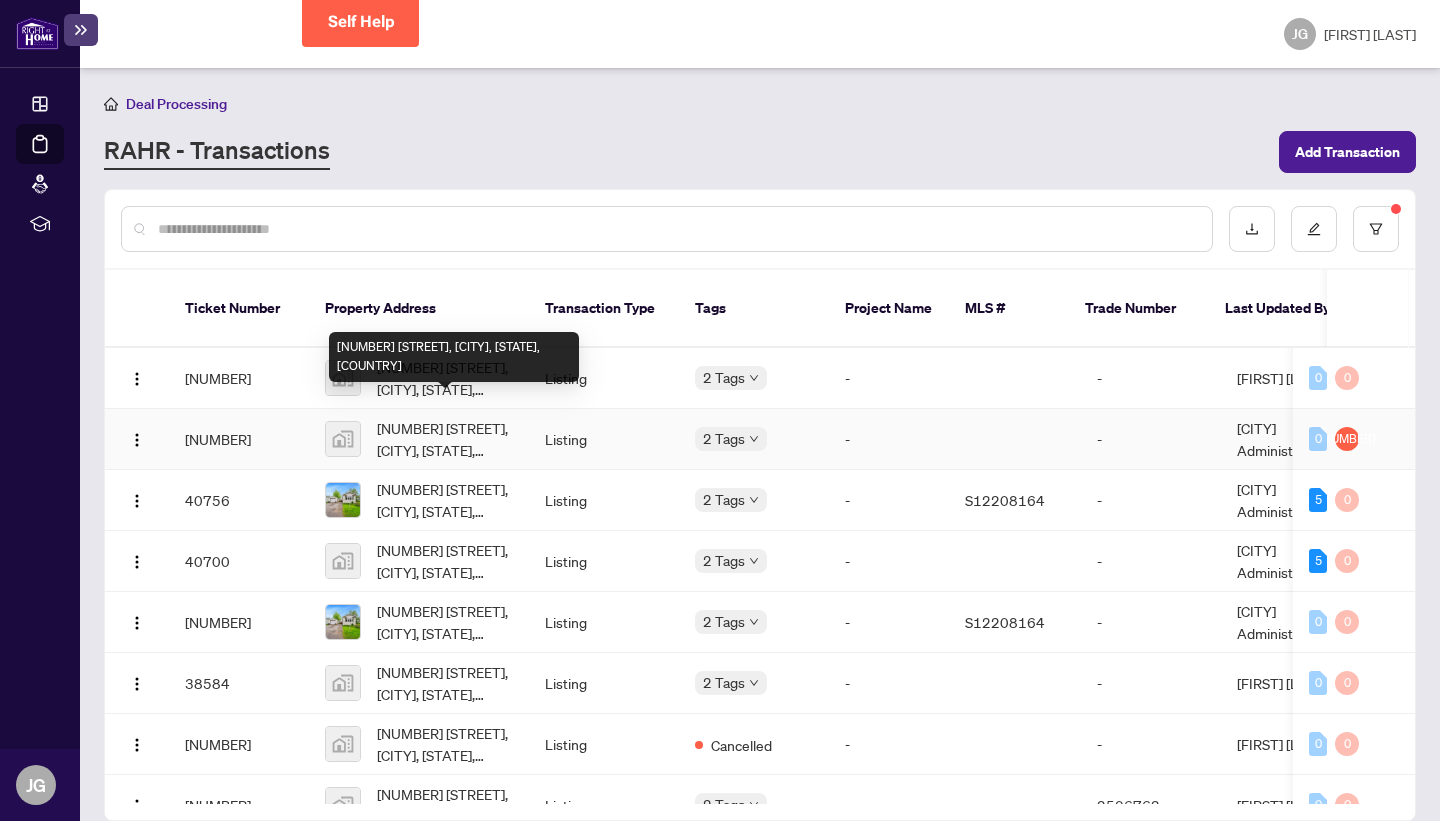 click on "[NUMBER] [STREET], [CITY], [STATE], [COUNTRY]" at bounding box center [445, 439] 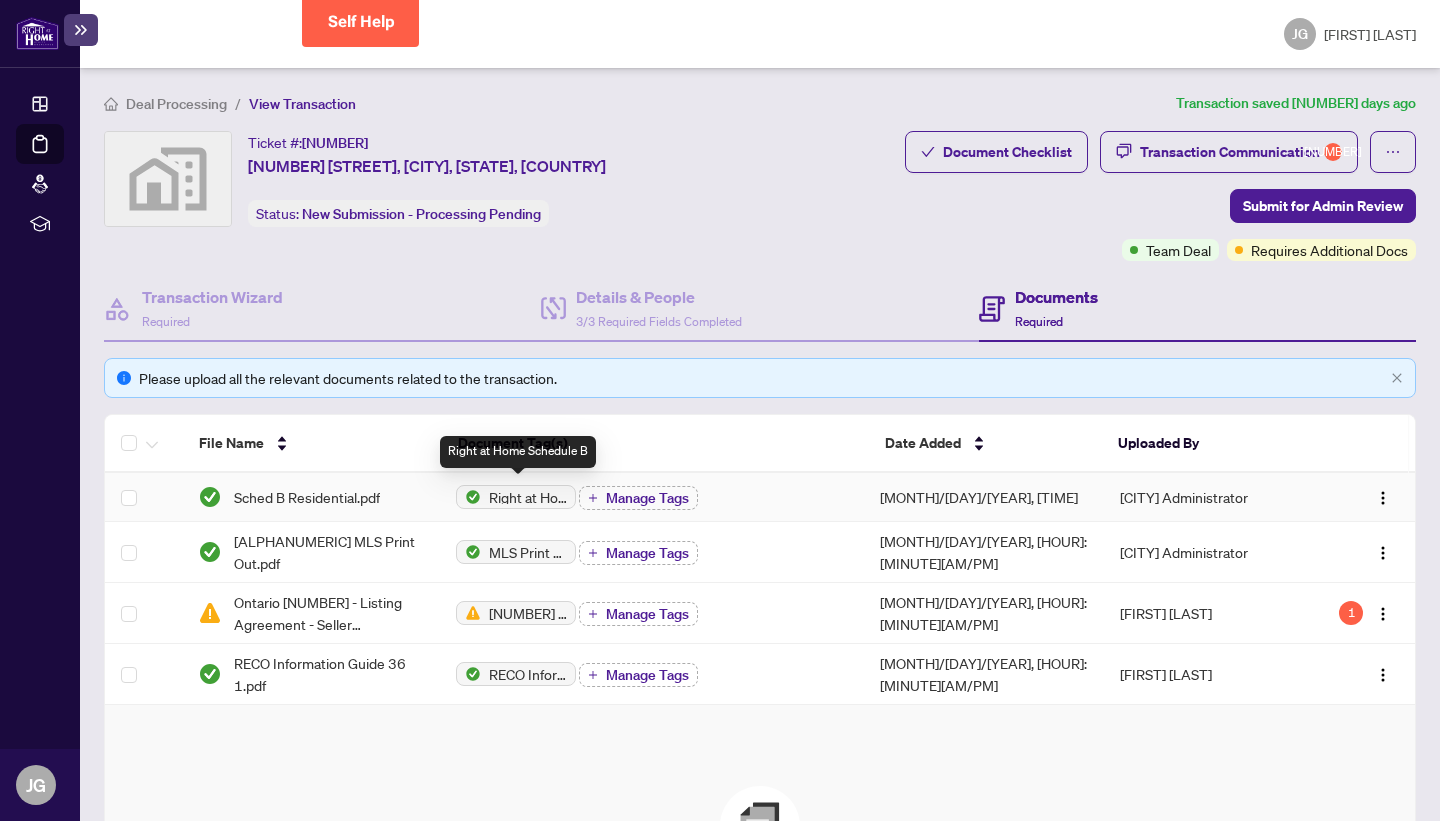 scroll, scrollTop: 15, scrollLeft: 0, axis: vertical 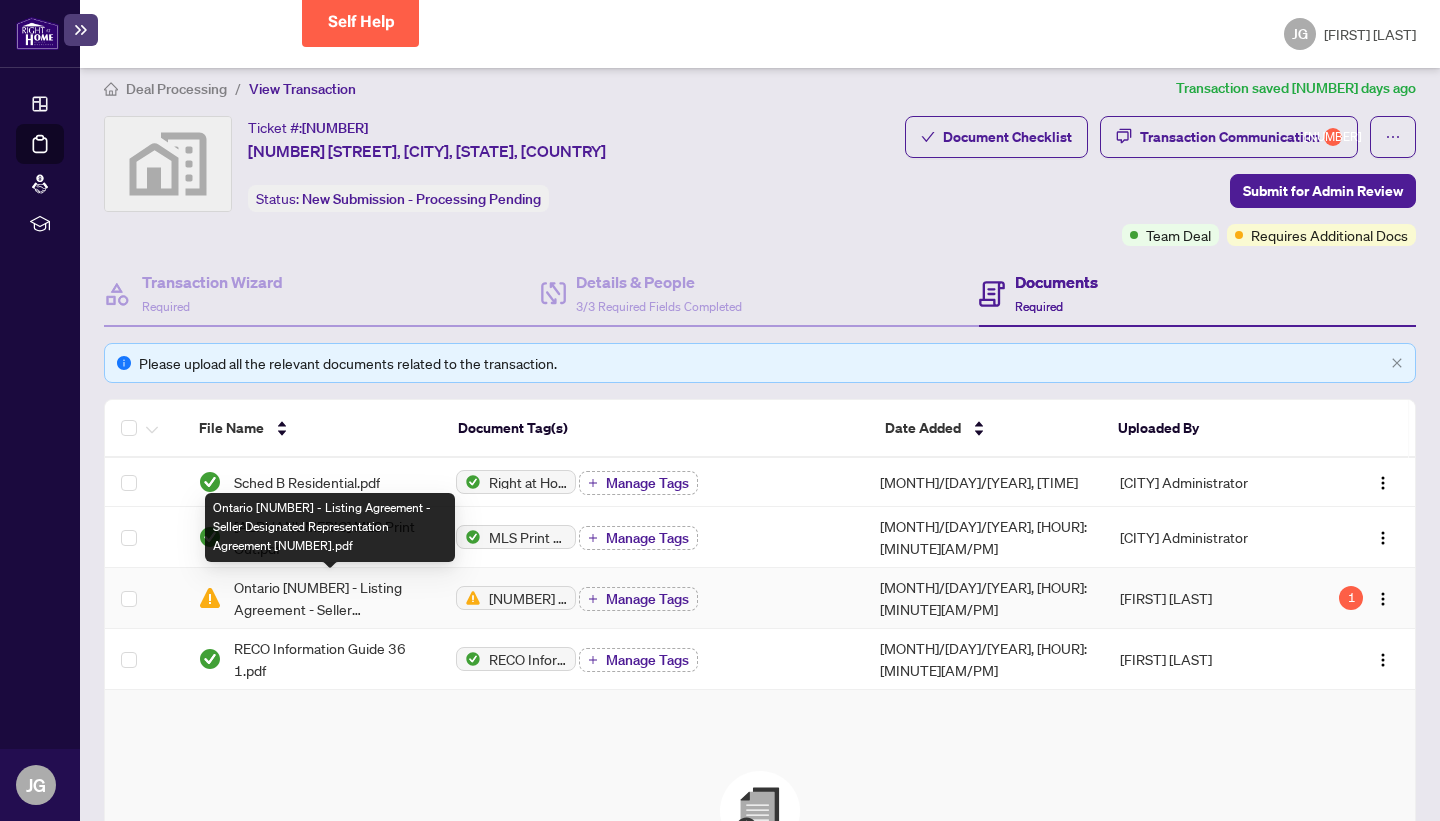 click on "Ontario [NUMBER] - Listing Agreement - Seller Designated Representation Agreement [NUMBER].pdf" at bounding box center (328, 598) 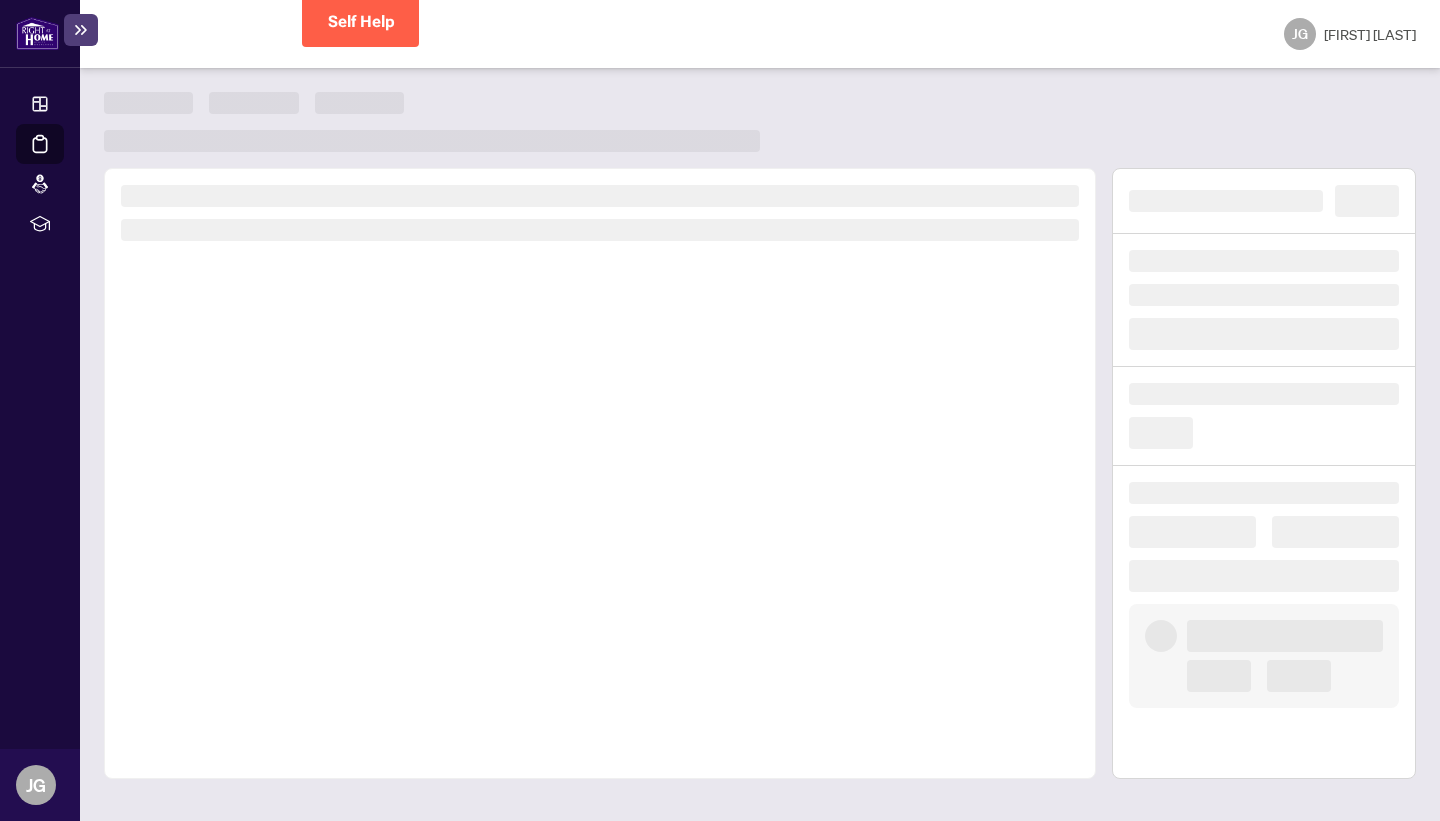 scroll, scrollTop: 0, scrollLeft: 0, axis: both 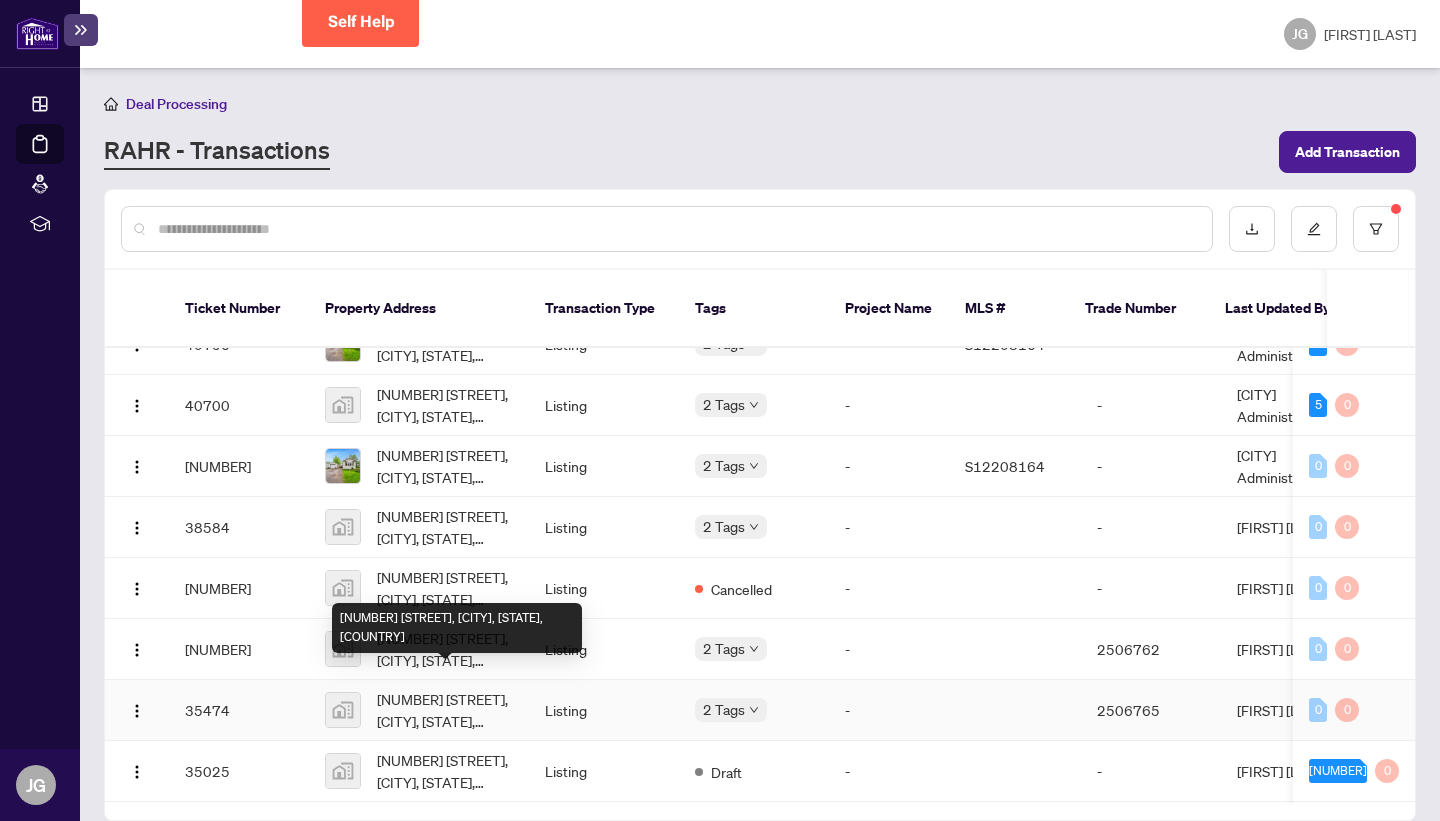 click on "[NUMBER] [STREET], [CITY], [STATE], [COUNTRY]" at bounding box center [445, 710] 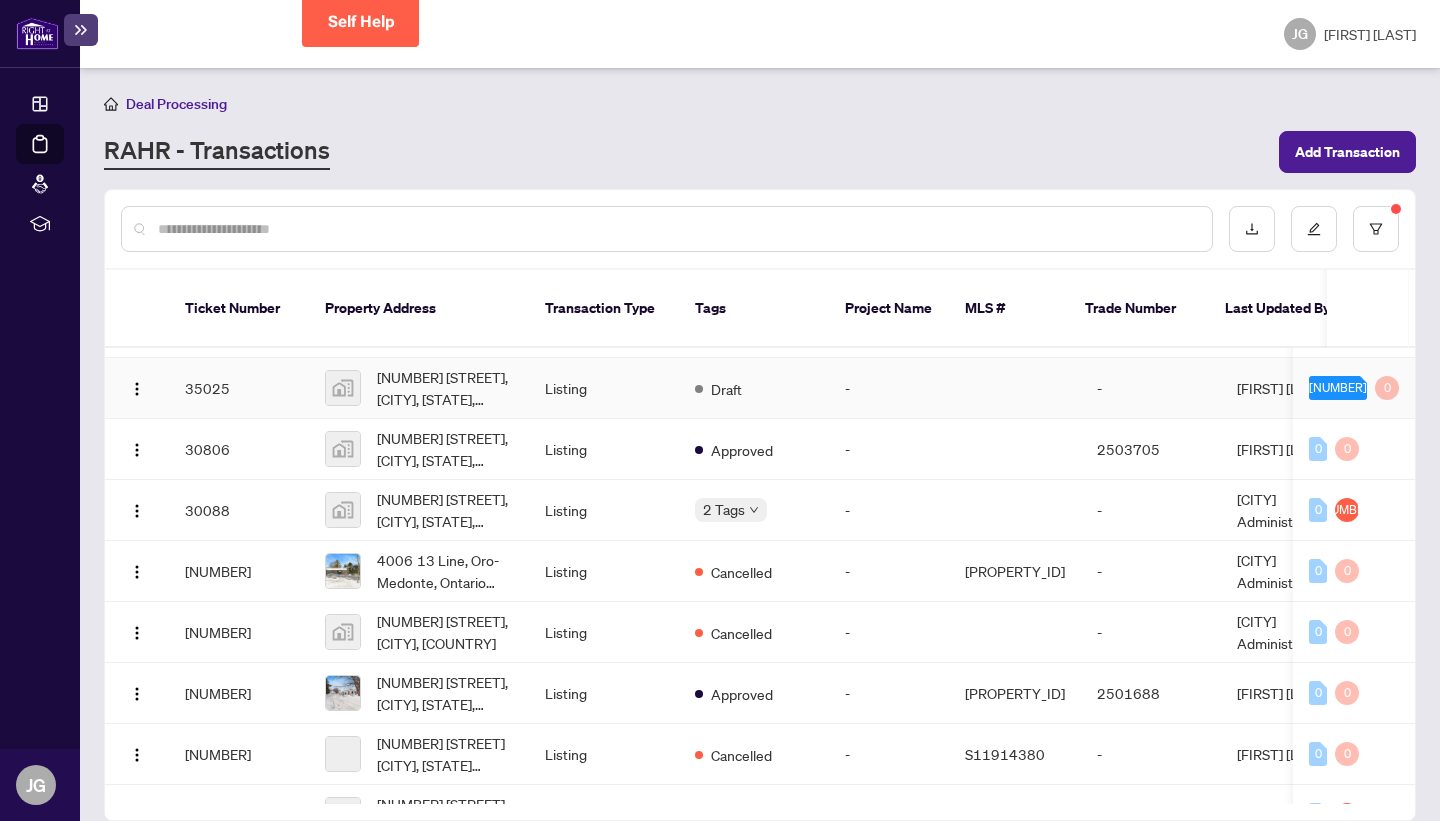 scroll, scrollTop: 587, scrollLeft: 0, axis: vertical 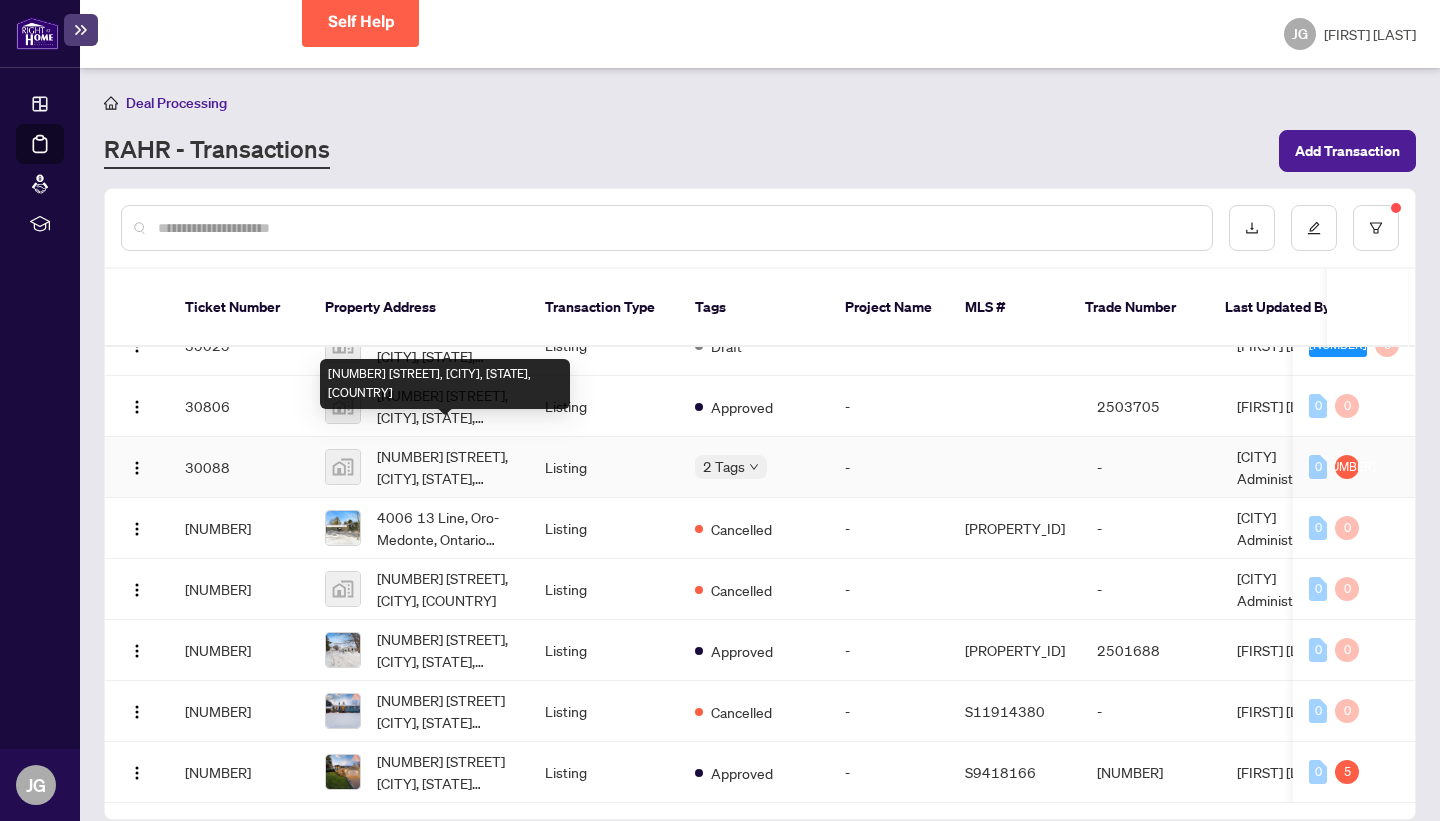 click on "[NUMBER] [STREET], [CITY], [STATE], [COUNTRY]" at bounding box center [445, 467] 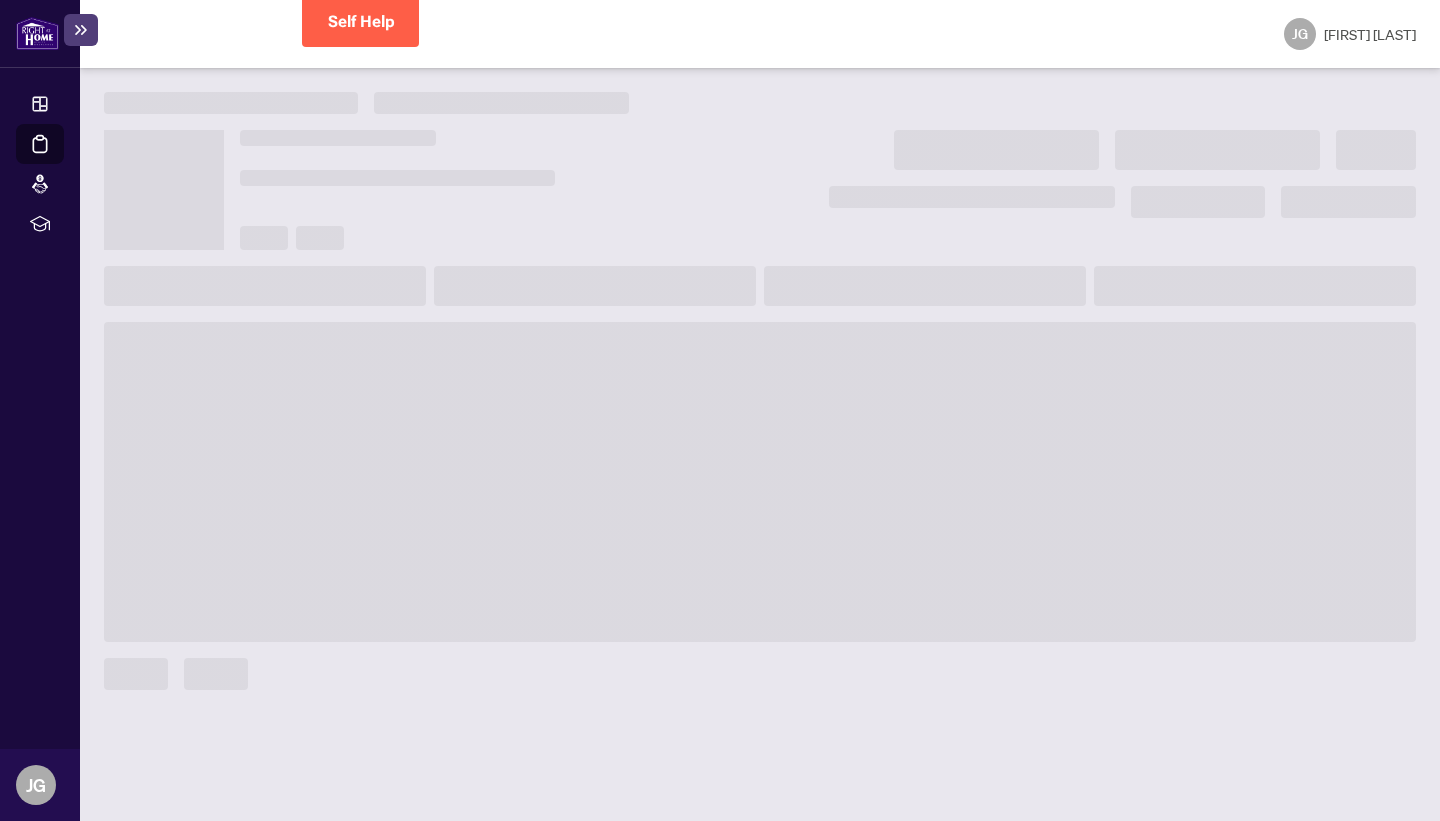 scroll, scrollTop: 0, scrollLeft: 0, axis: both 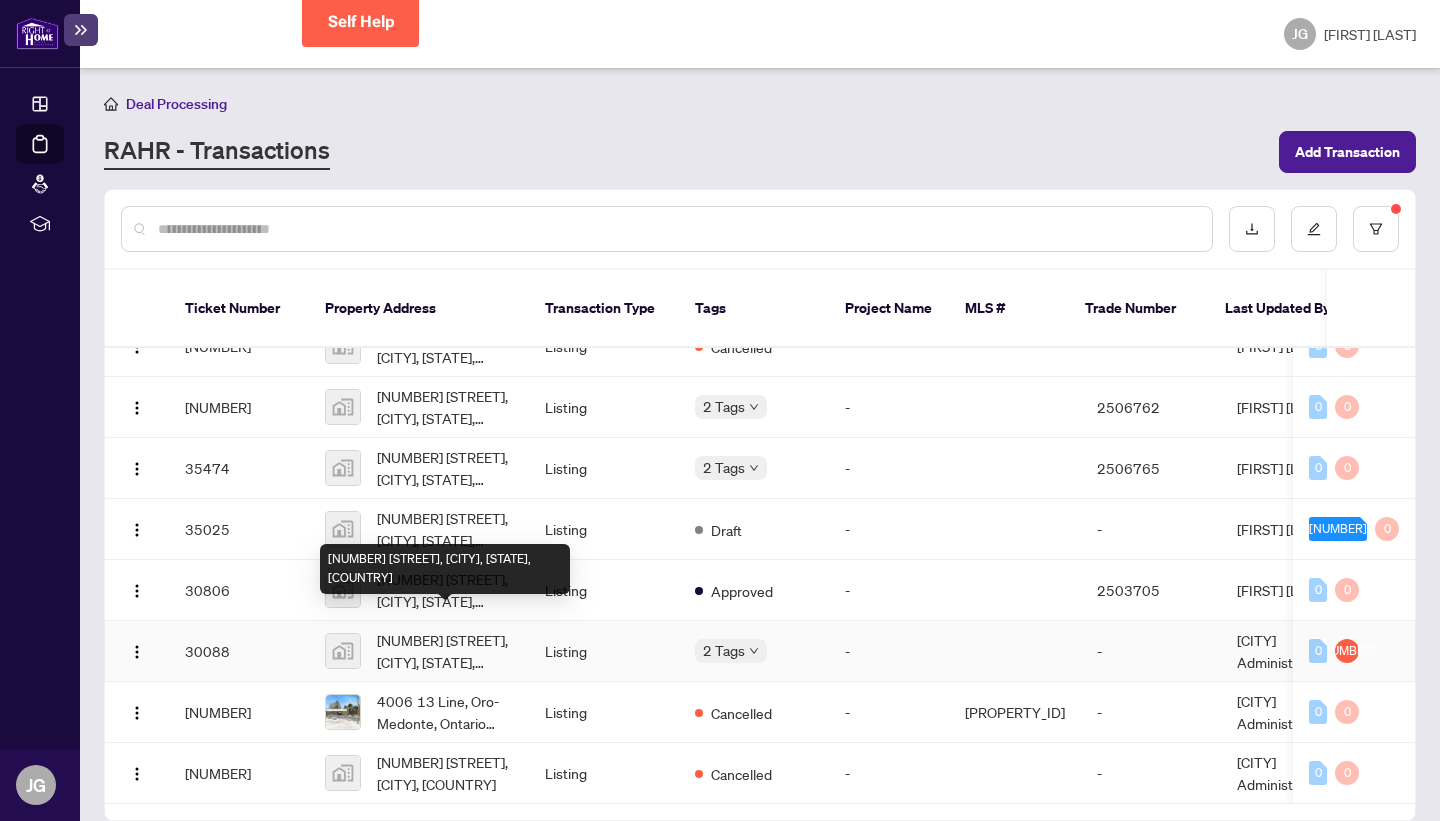 click on "[NUMBER] [STREET], [CITY], [STATE], [COUNTRY]" at bounding box center [445, 651] 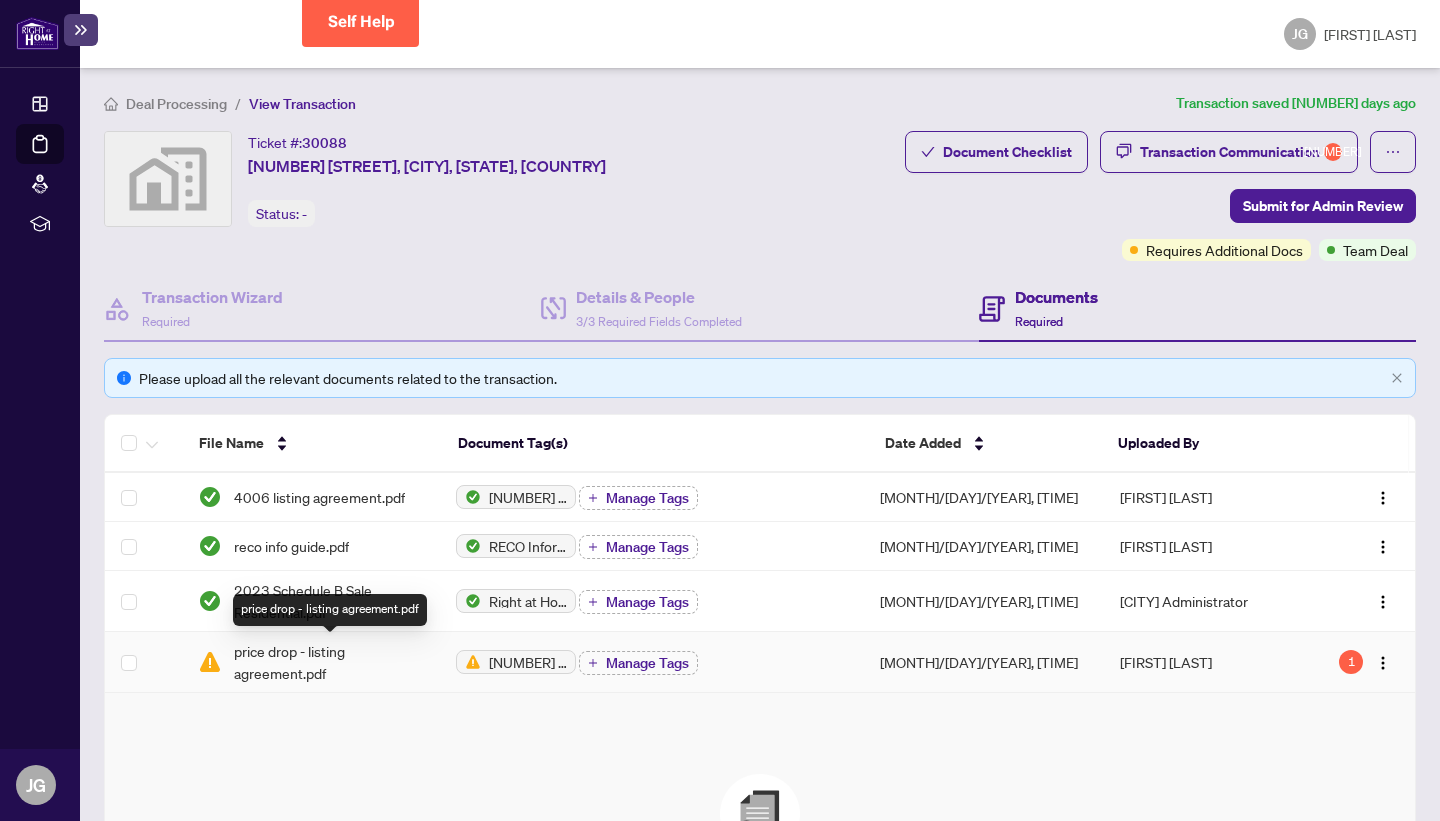 click on "price drop - listing agreement.pdf" at bounding box center (328, 662) 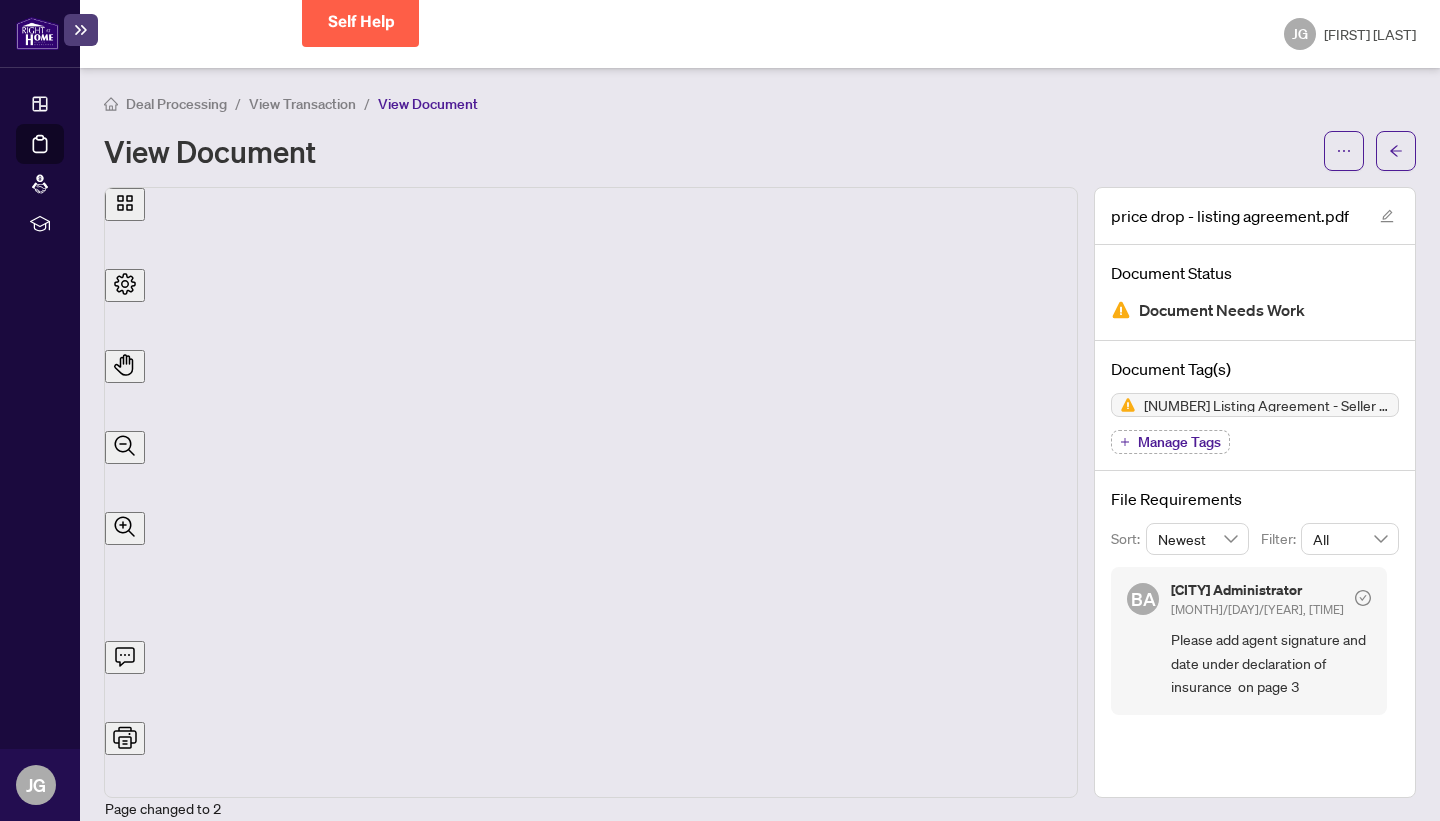 scroll, scrollTop: 0, scrollLeft: 0, axis: both 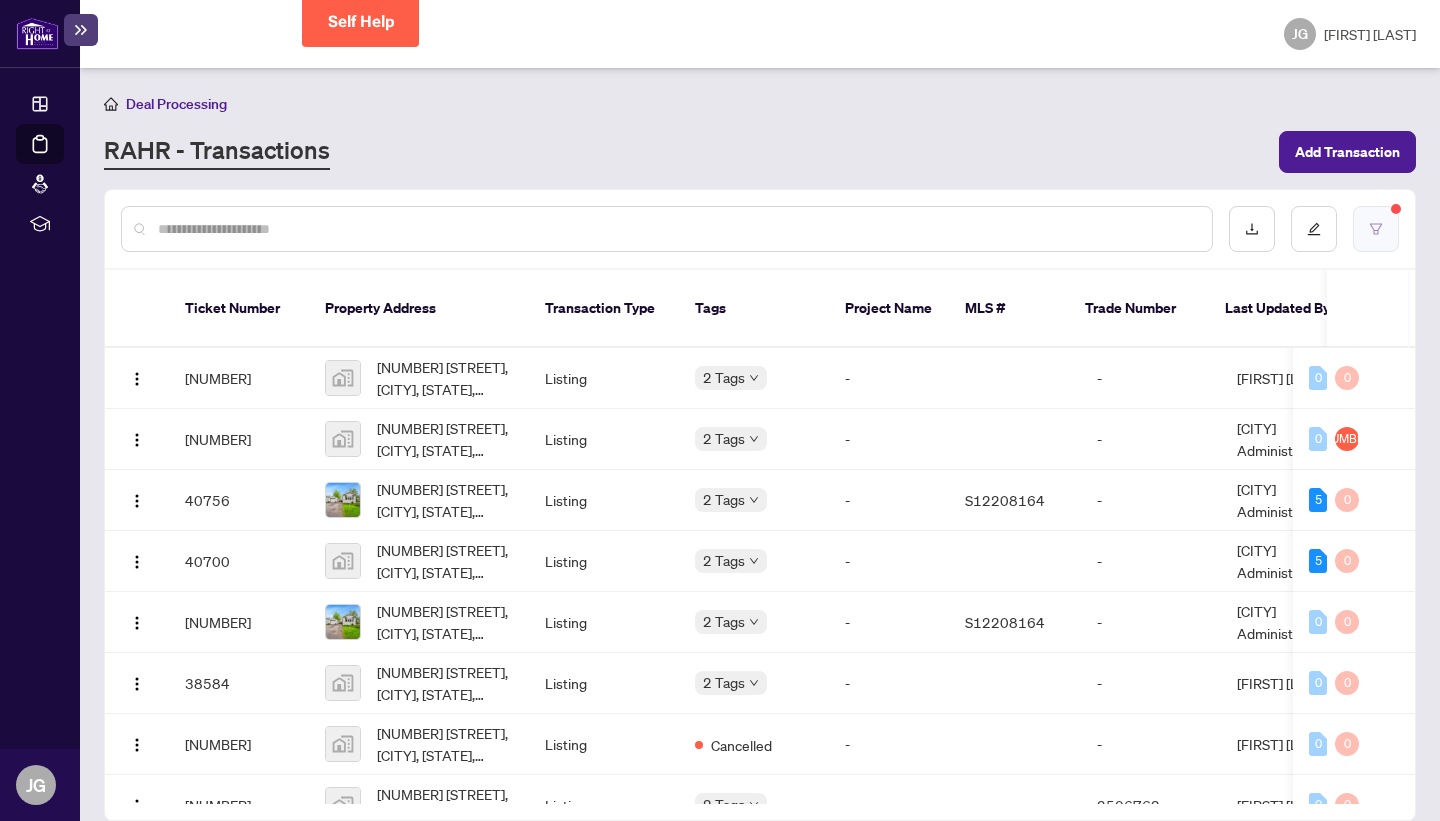 click at bounding box center (1376, 229) 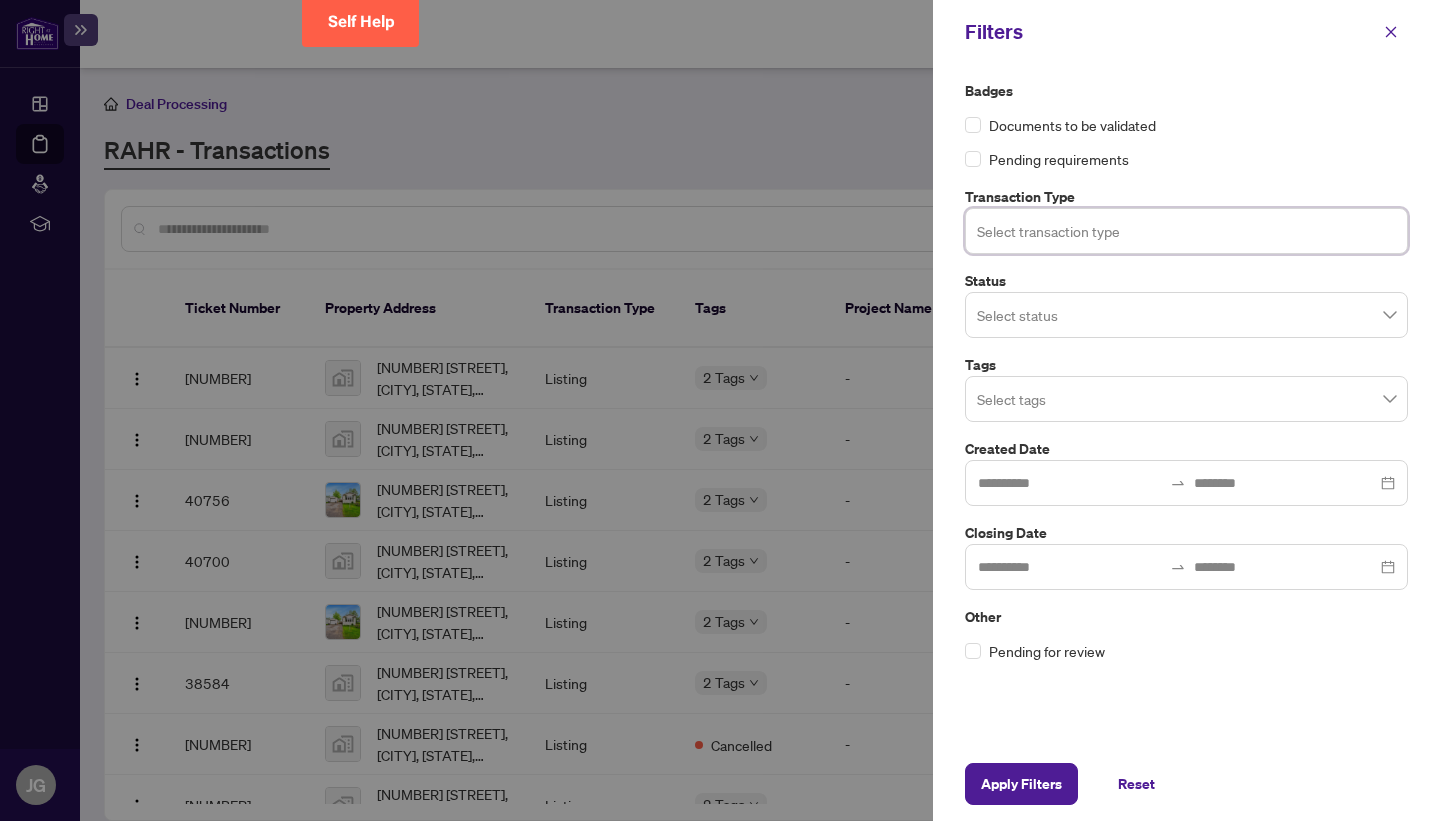 click at bounding box center (1186, 230) 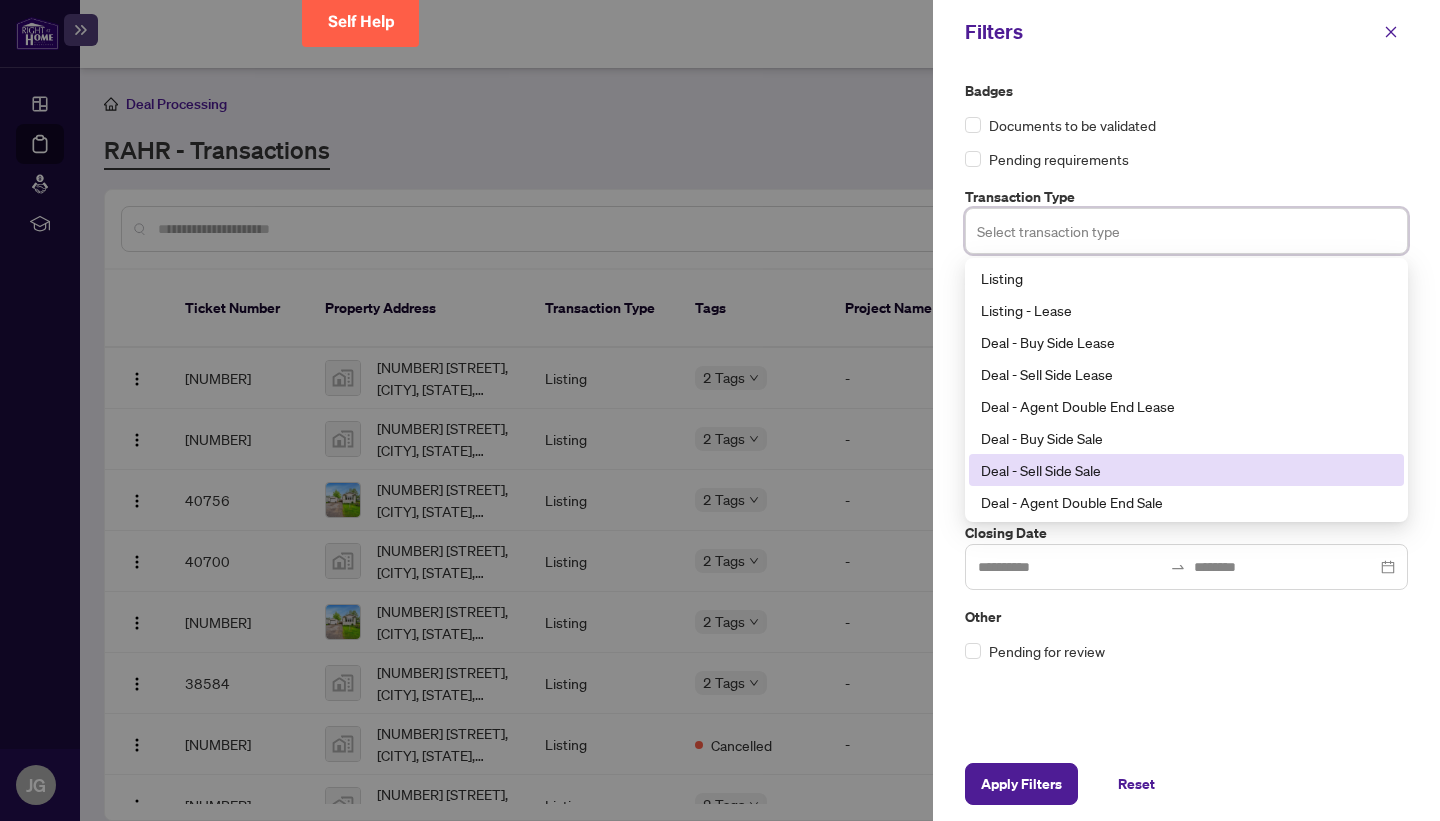 click on "Deal - Sell Side Sale" at bounding box center [1186, 470] 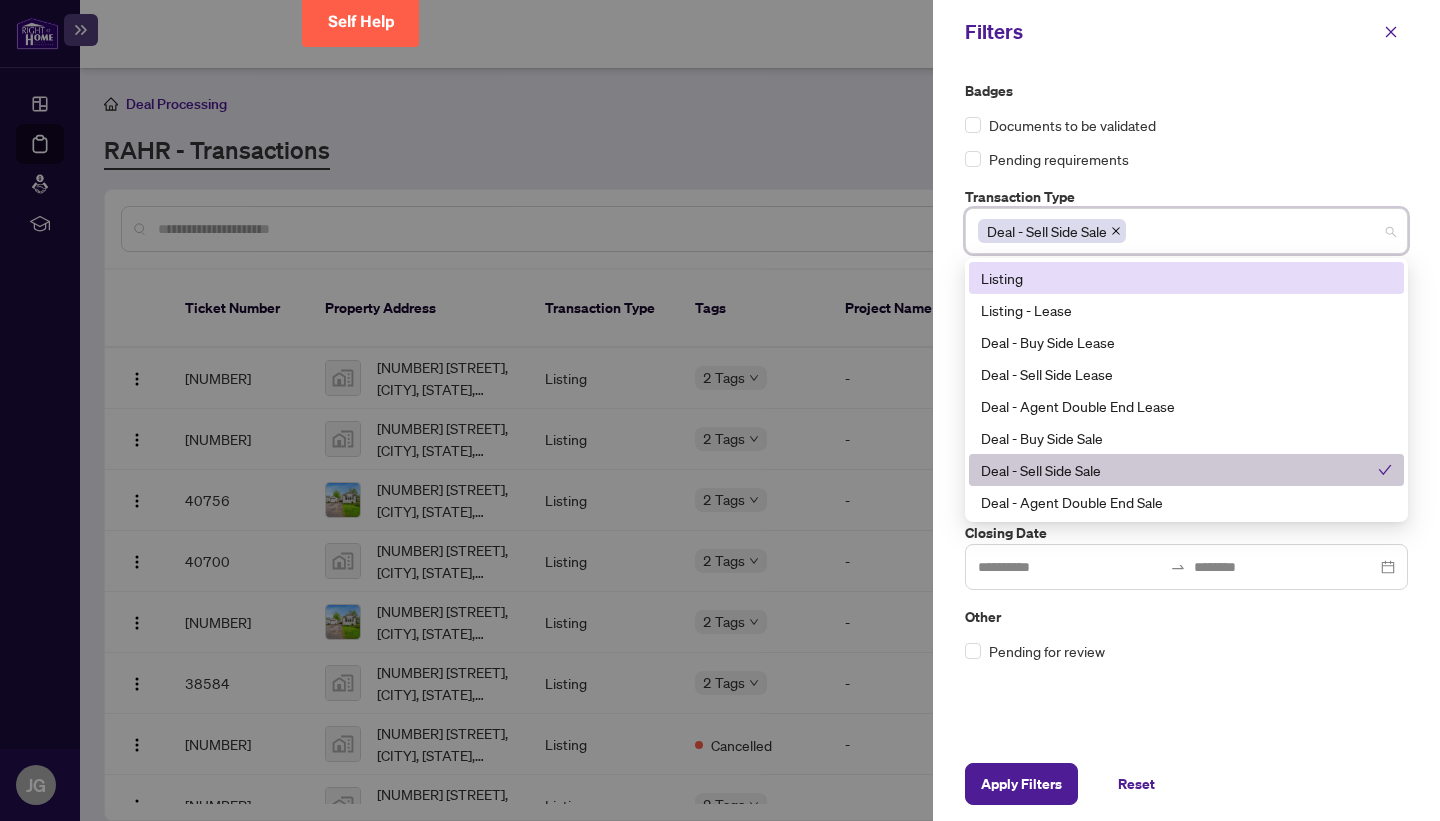 click on "Pending requirements" at bounding box center (1186, 125) 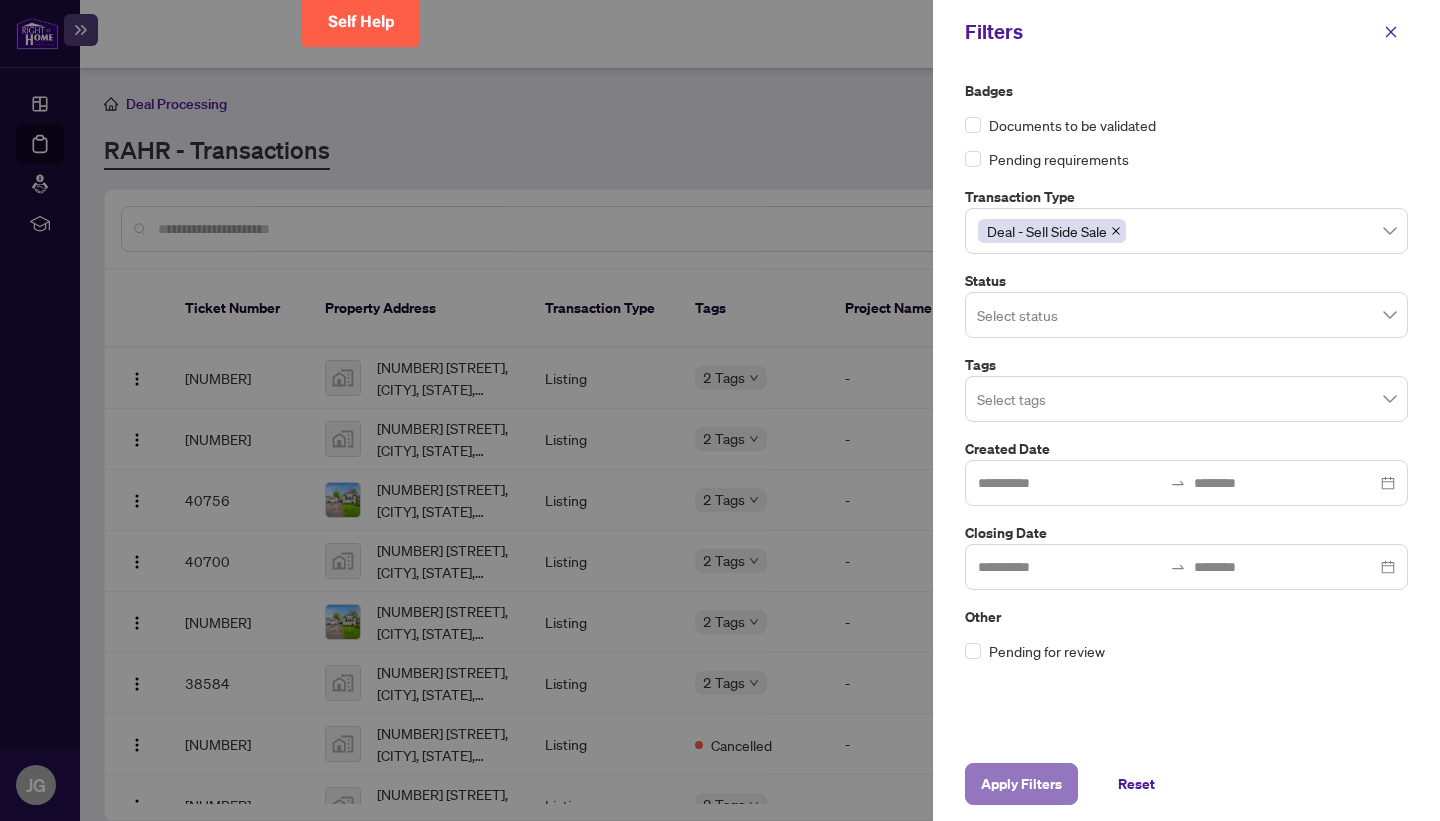 click on "Apply Filters" at bounding box center (1021, 784) 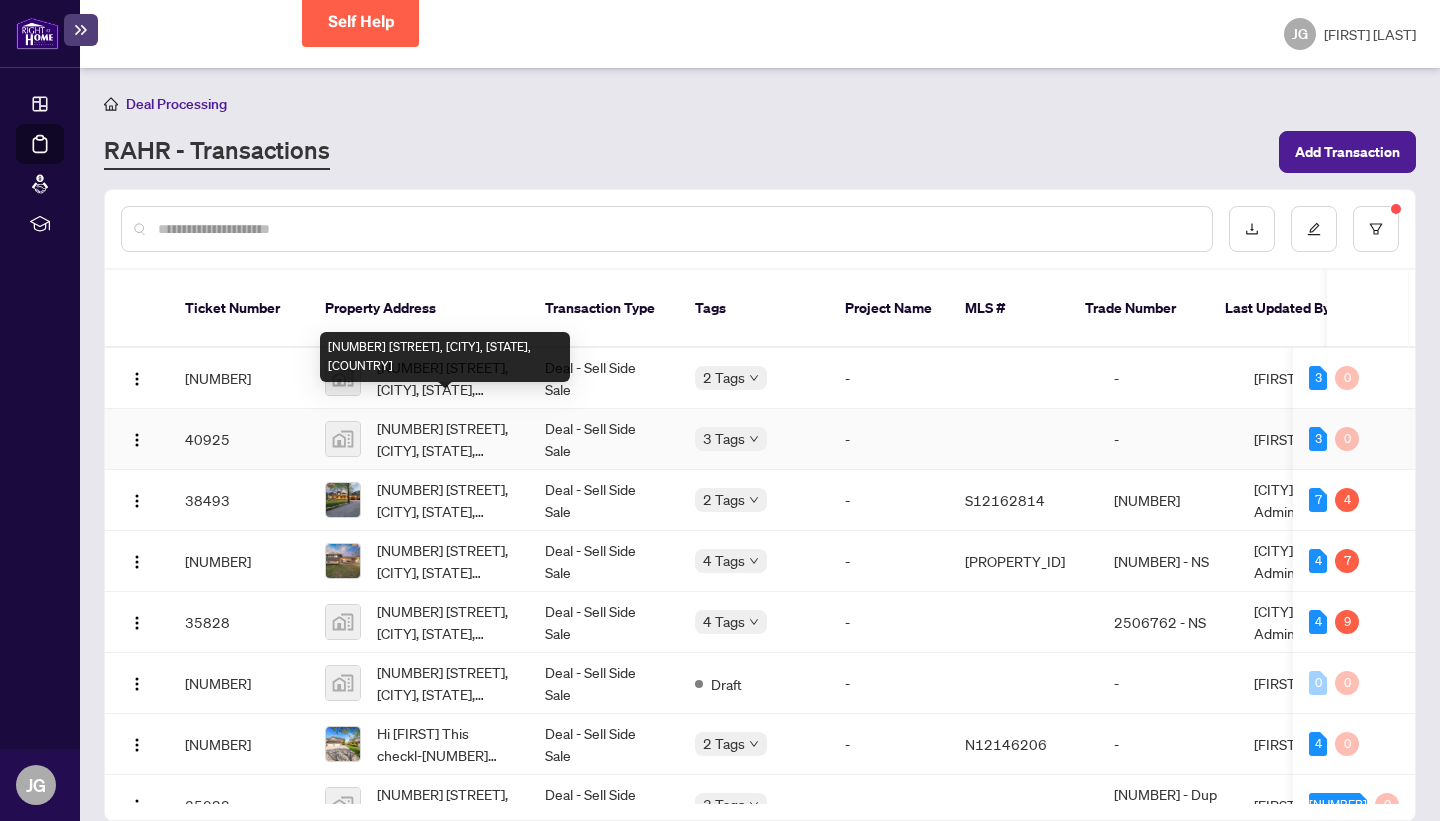 click on "[NUMBER] [STREET], [CITY], [STATE], [COUNTRY]" at bounding box center (445, 439) 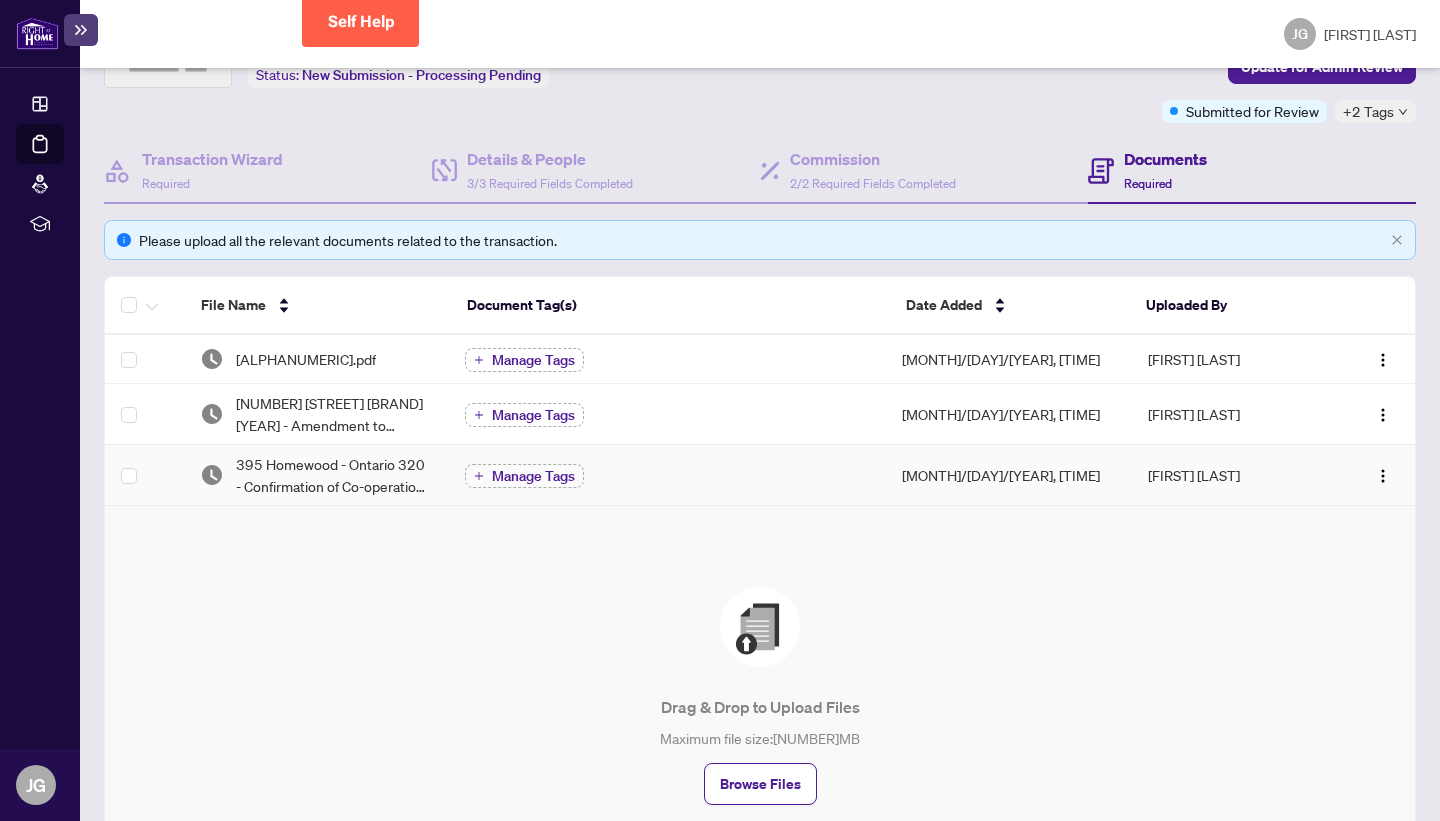 scroll, scrollTop: 0, scrollLeft: 0, axis: both 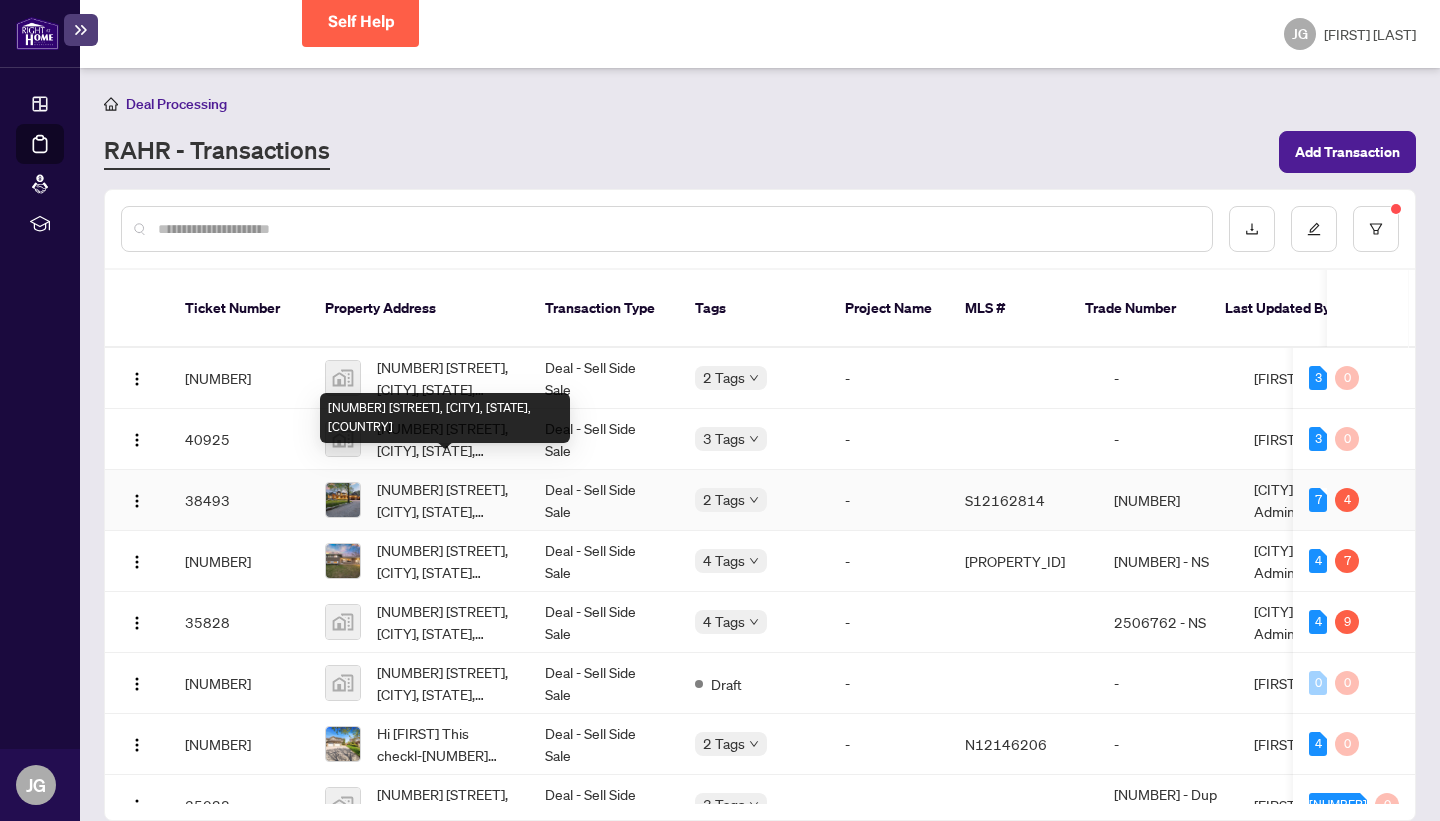 click on "[NUMBER] [STREET], [CITY], [STATE], [COUNTRY]" at bounding box center (445, 500) 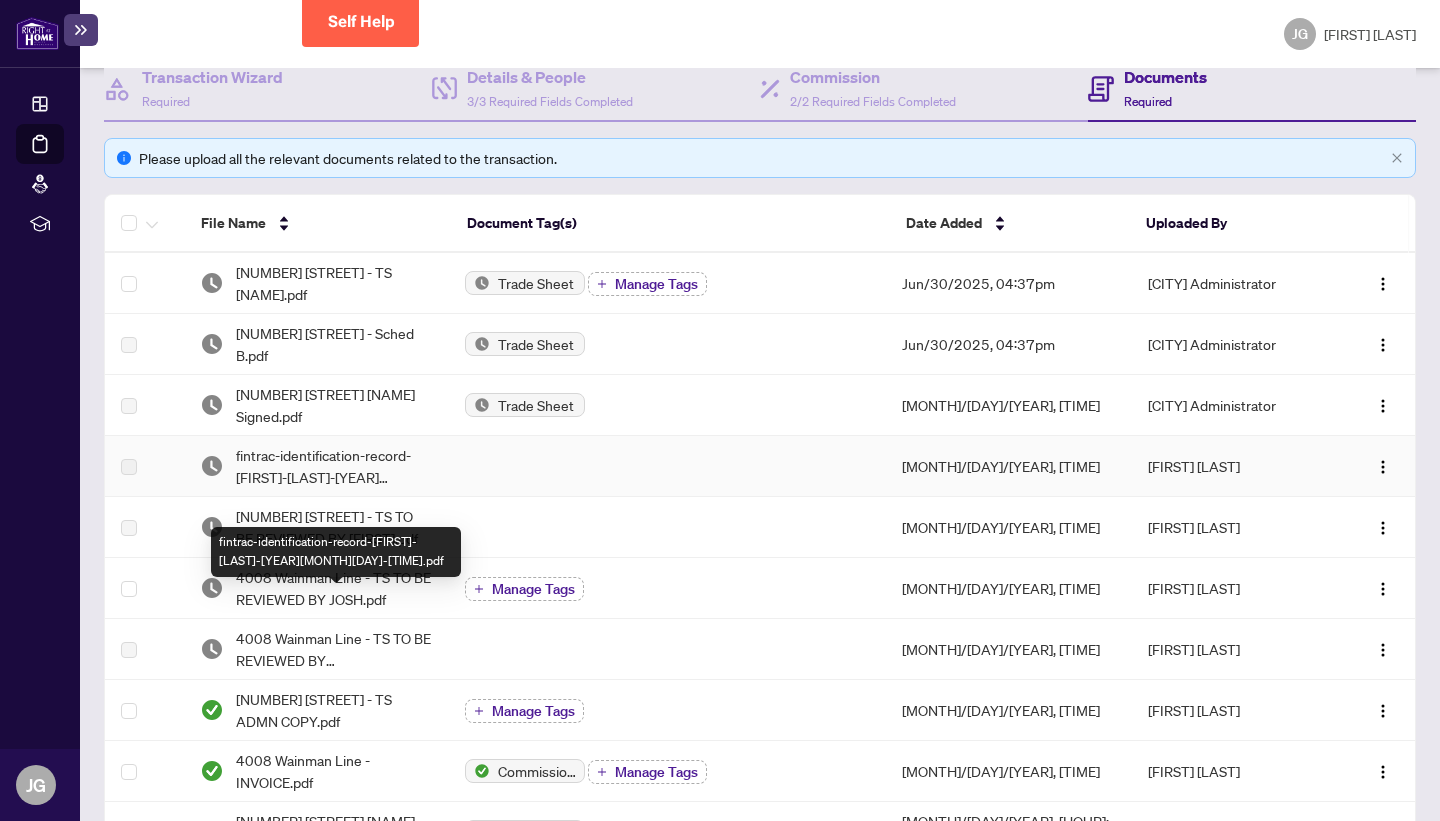 scroll, scrollTop: 239, scrollLeft: 0, axis: vertical 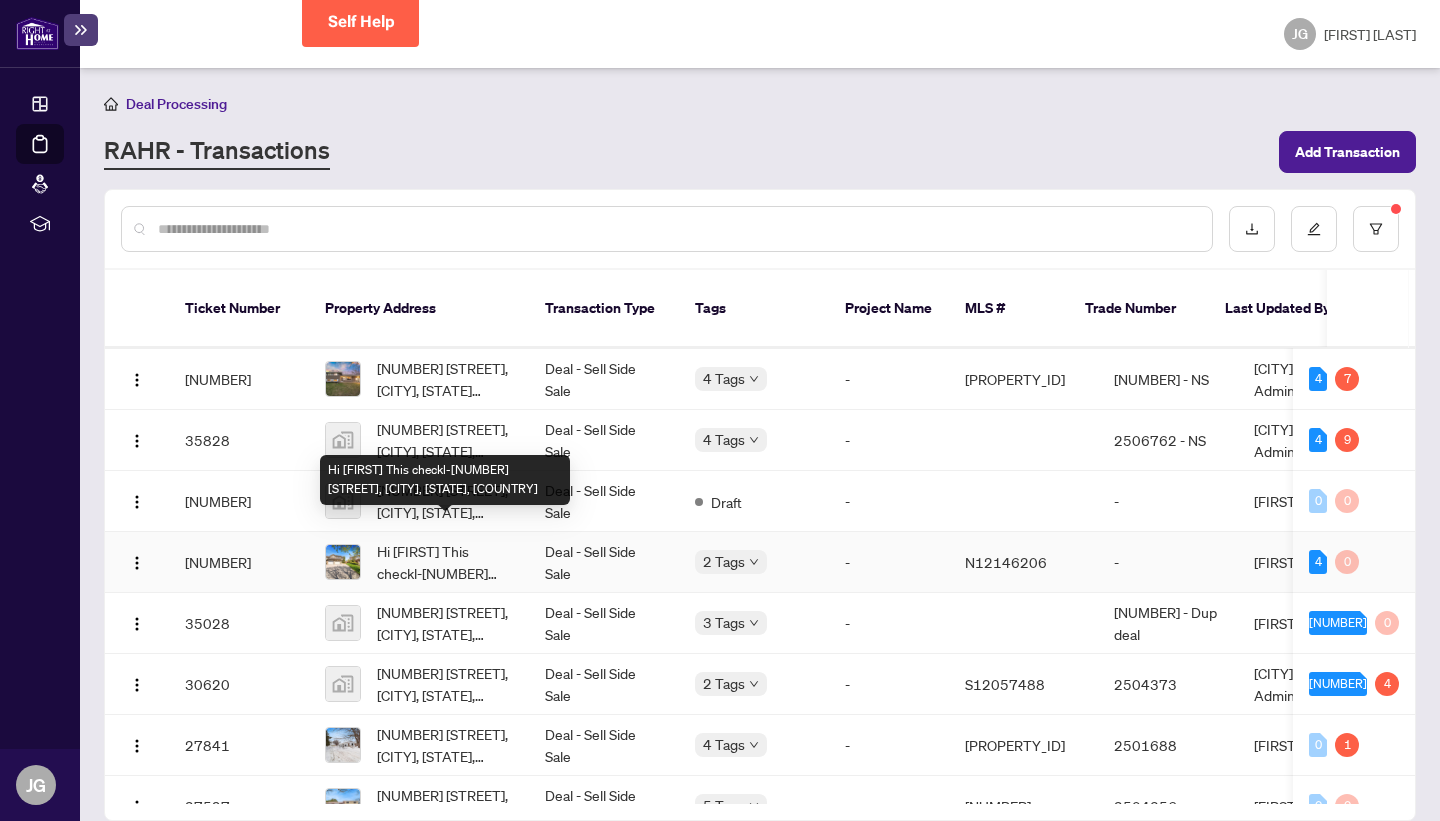 click on "Hi [FIRST]  This checkl-[NUMBER] [STREET], [CITY], [STATE], [COUNTRY]" at bounding box center [445, 562] 